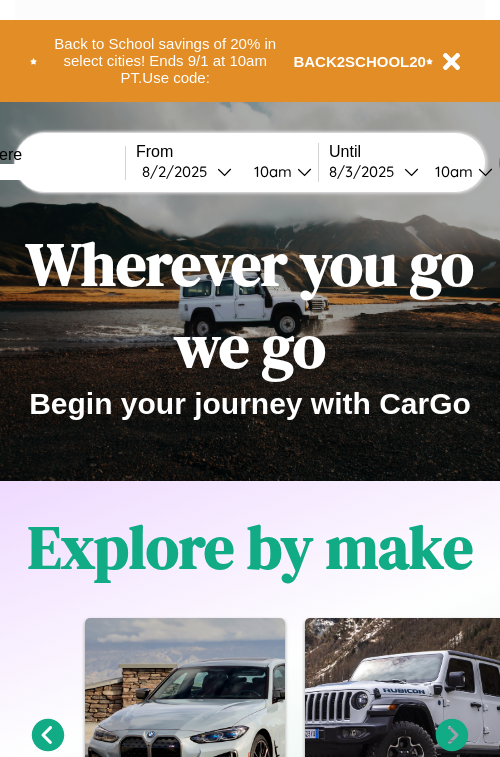 scroll, scrollTop: 0, scrollLeft: 0, axis: both 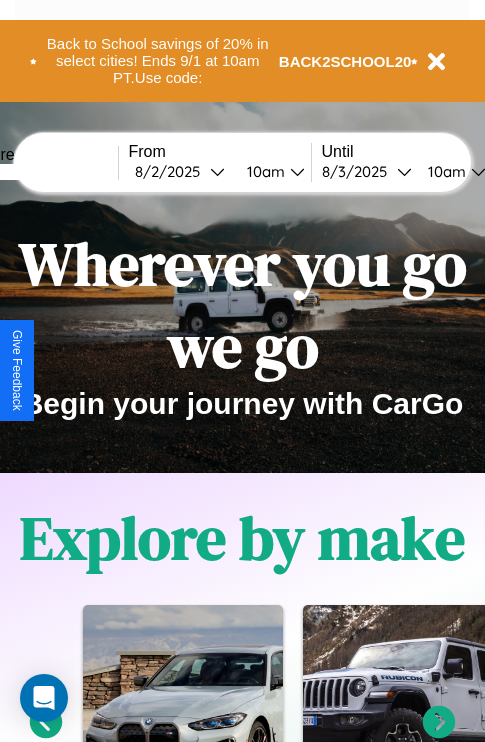 click at bounding box center [43, 172] 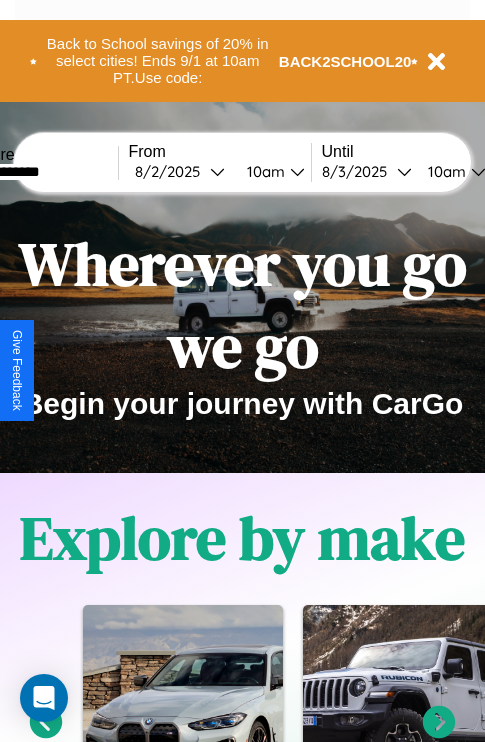 type on "**********" 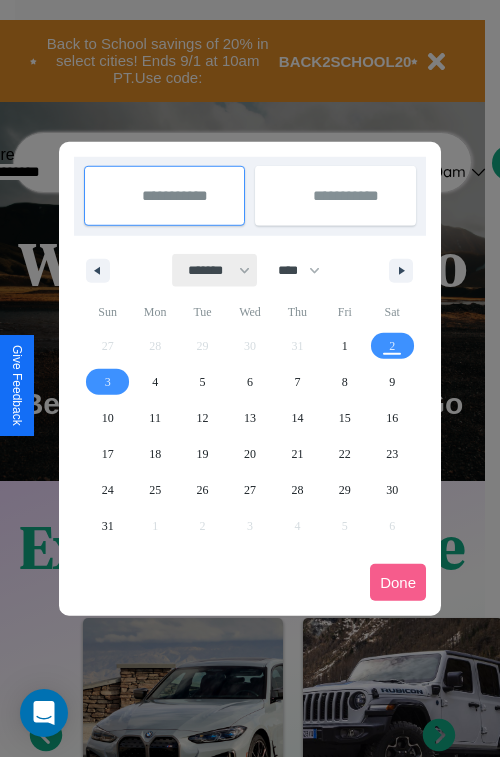 click on "******* ******** ***** ***** *** **** **** ****** ********* ******* ******** ********" at bounding box center [215, 270] 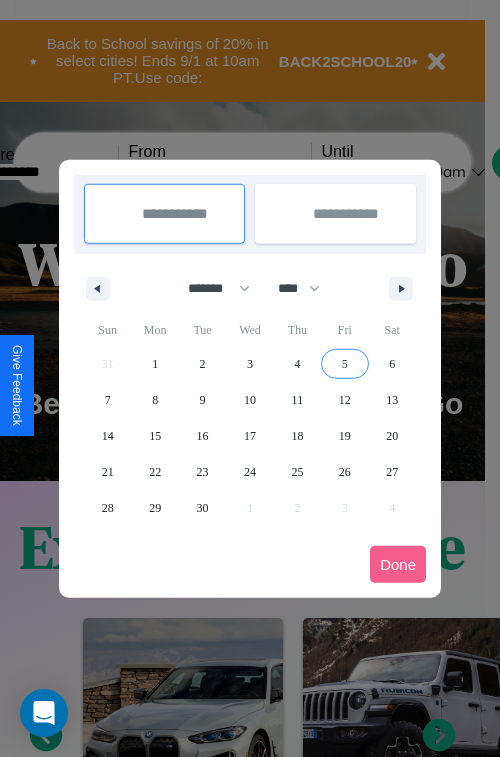 click on "5" at bounding box center [345, 364] 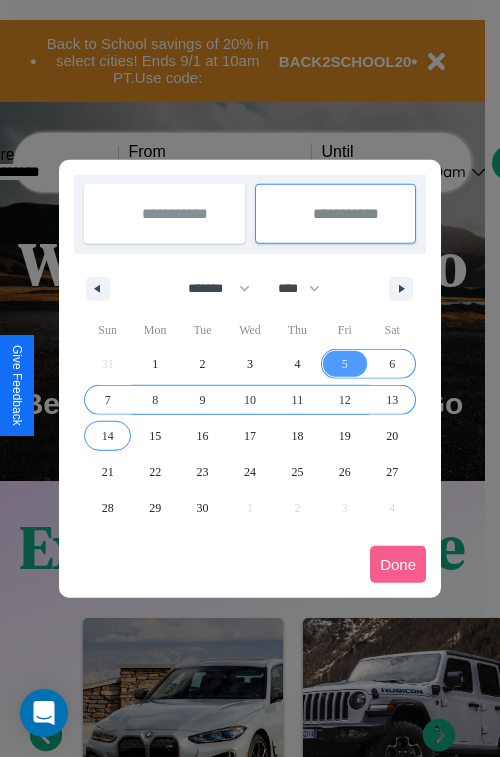 click on "14" at bounding box center (108, 436) 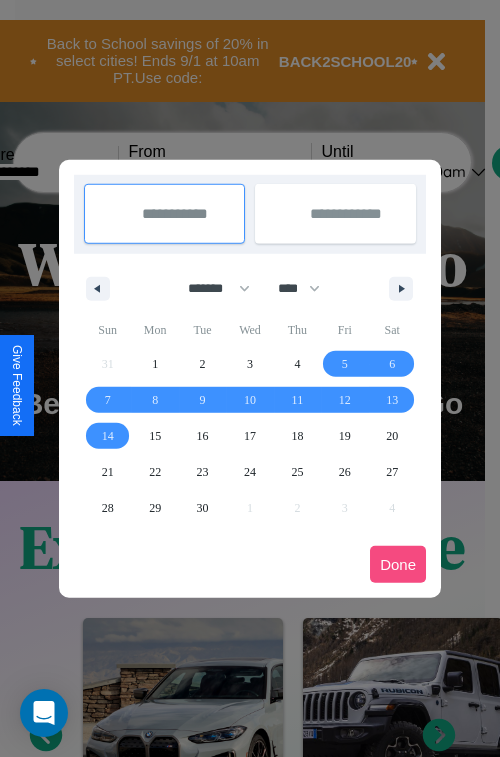click on "Done" at bounding box center [398, 564] 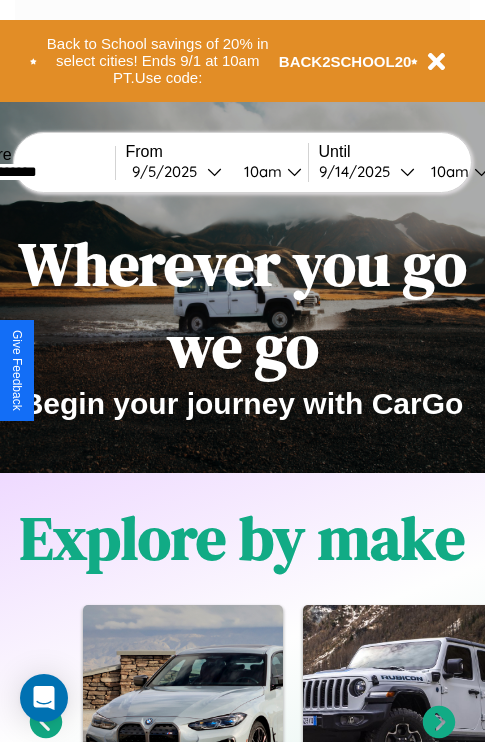 click on "10am" at bounding box center (260, 171) 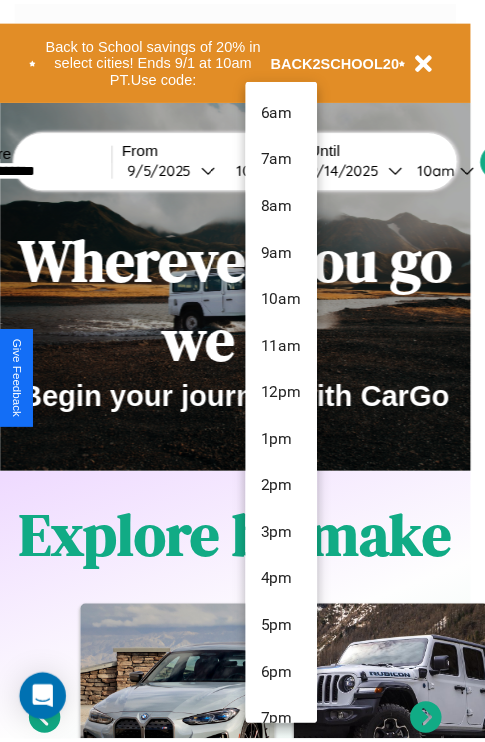scroll, scrollTop: 211, scrollLeft: 0, axis: vertical 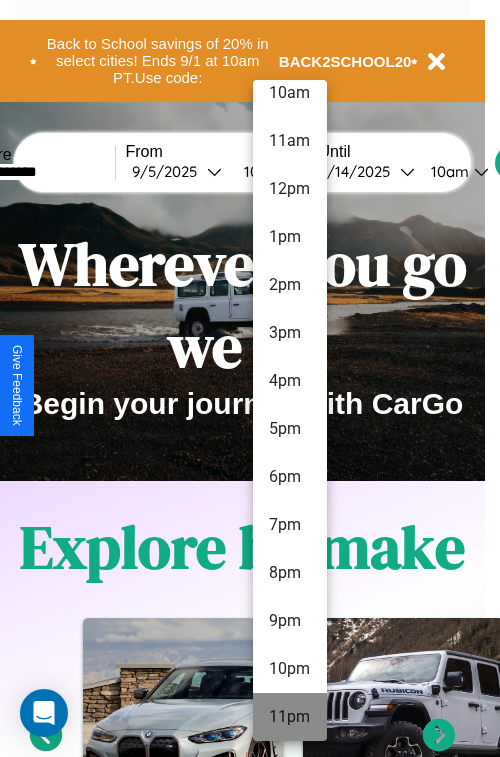 click on "11pm" at bounding box center (290, 717) 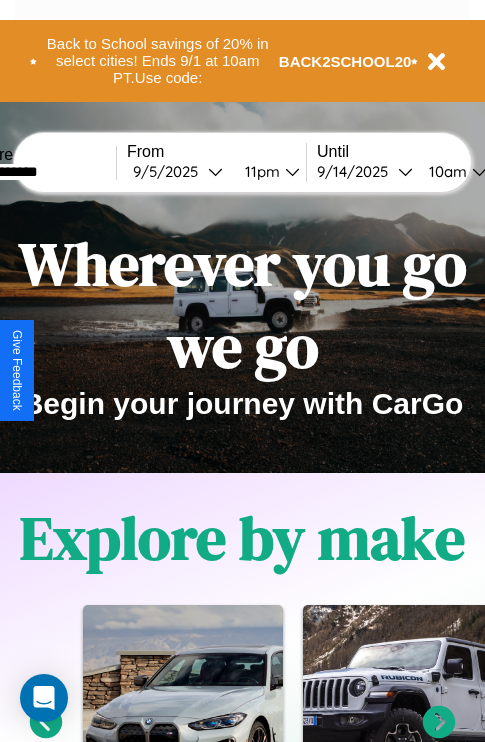 click on "10am" at bounding box center [445, 171] 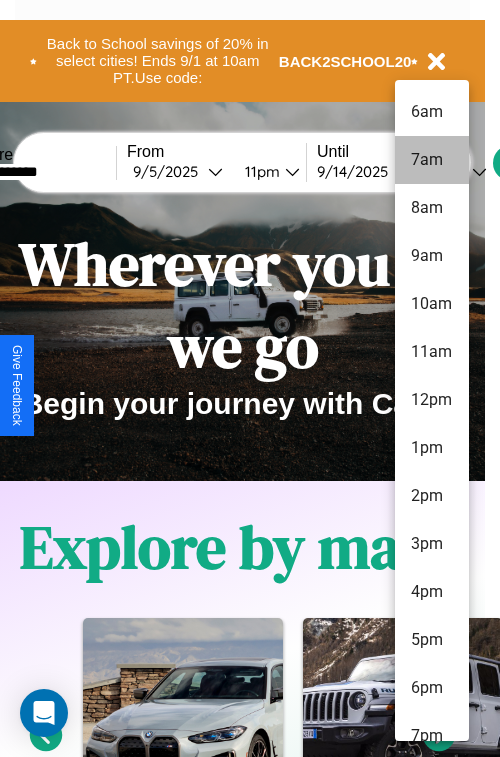 click on "7am" at bounding box center (432, 160) 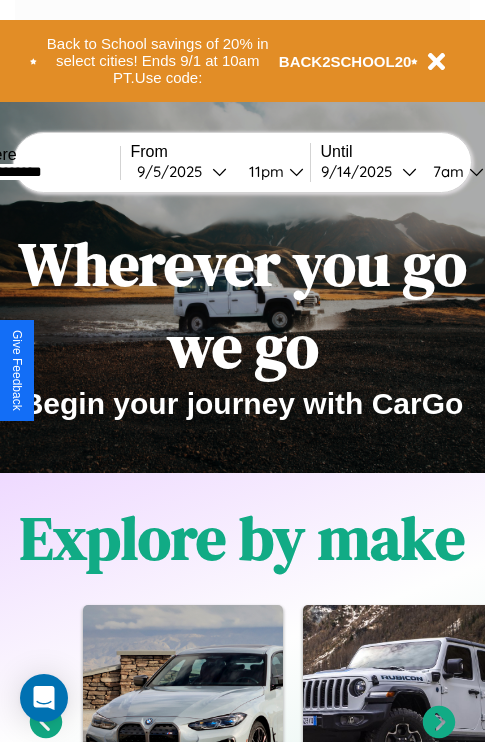 scroll, scrollTop: 0, scrollLeft: 66, axis: horizontal 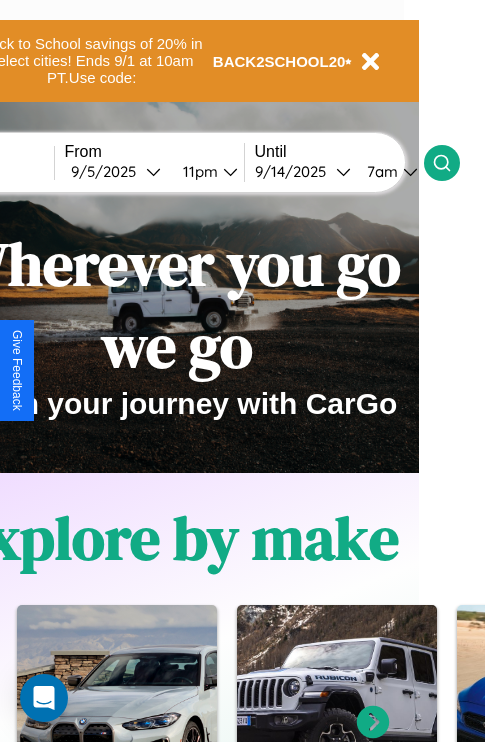 click 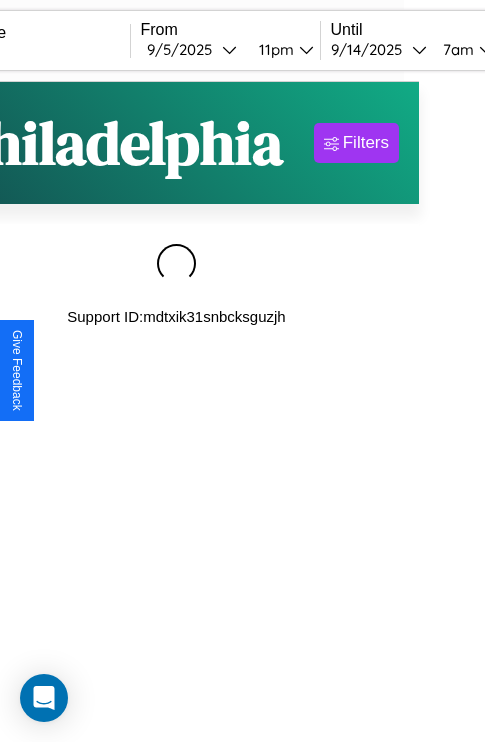 scroll, scrollTop: 0, scrollLeft: 0, axis: both 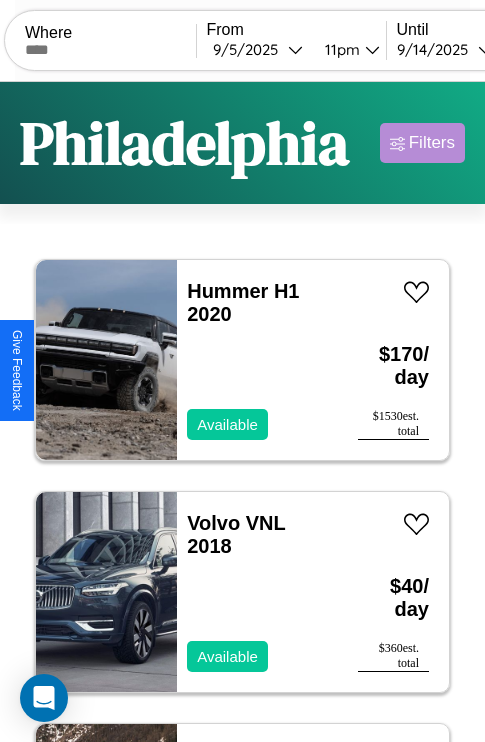 click on "Filters" at bounding box center [432, 143] 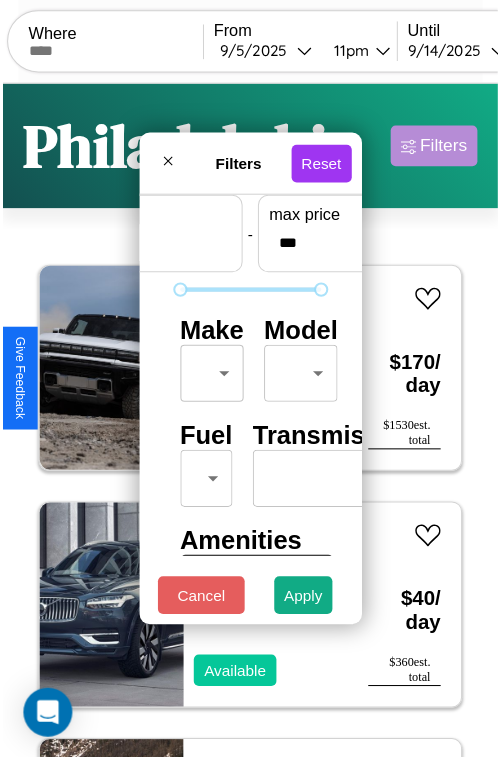 scroll, scrollTop: 59, scrollLeft: 0, axis: vertical 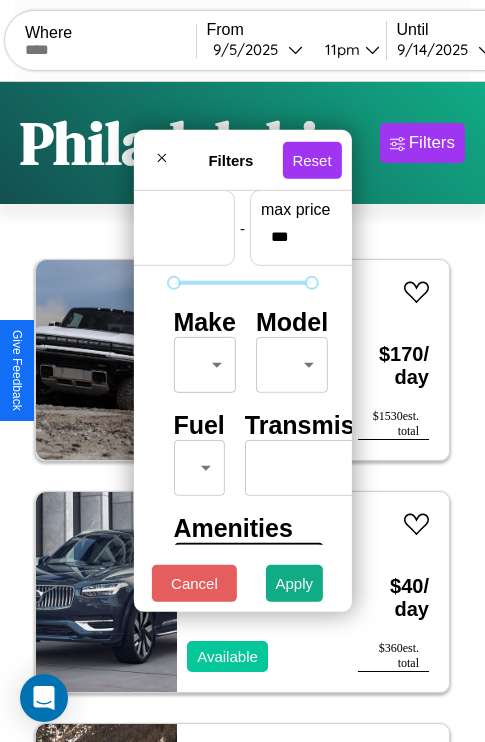 click on "CarGo Where From [DATE] [TIME] Until [DATE] [TIME] Become a Host Login Sign Up Philadelphia Filters 16  cars in this area These cars can be picked up in this city. Hummer   H1   2020 Available $ 170  / day $ 1530  est. total Volvo   VNL   2018 Available $ 40  / day $ 360  est. total Jeep   Wrangler JK   2014 Available $ 70  / day $ 630  est. total Jaguar   XF   2016 Available $ 160  / day $ 1440  est. total Aston Martin   DBS   2020 Available $ 130  / day $ 1170  est. total Lexus   IS   2021 Available $ 80  / day $ 720  est. total Buick   Incomplete   2016 Available $ 70  / day $ 630  est. total Infiniti   G35   2019 Available $ 70  / day $ 630  est. total Jeep   Grand Cherokee   2014 Unavailable $ 30  / day $ 270  est. total Ferrari   F40   2023 Available $ 60  / day $ 540  est. total Ford   F-750   2017 Available $ 150  / day $ 1350  est. total GMC   C8   2024 Available $ 100  / day $ 900  est. total Volvo   XC40   2014 Available $ 130  / day $ 1170  est. total Mazda   MX-3   2023 Available $ 40 $" at bounding box center [242, 412] 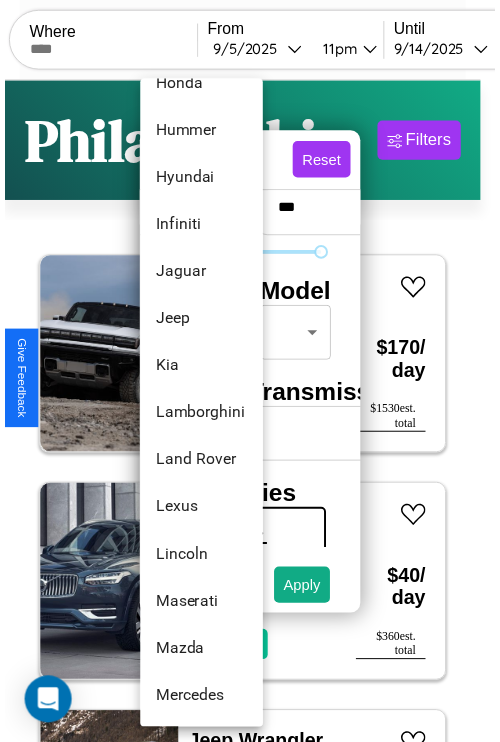 scroll, scrollTop: 806, scrollLeft: 0, axis: vertical 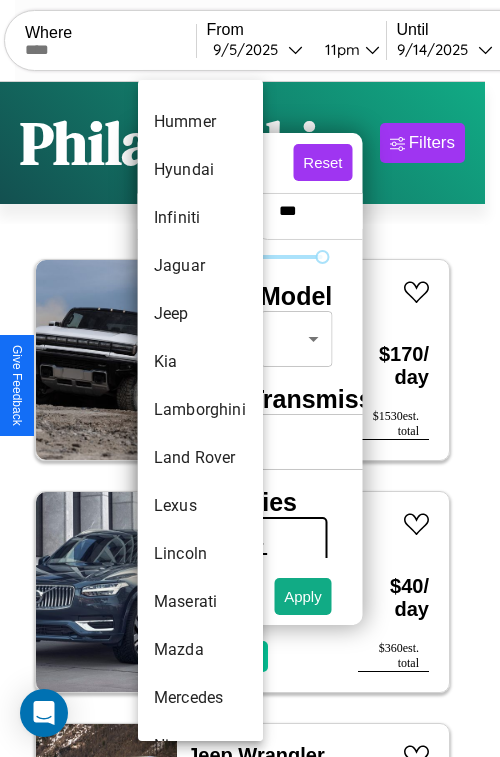 click on "Lamborghini" at bounding box center [200, 410] 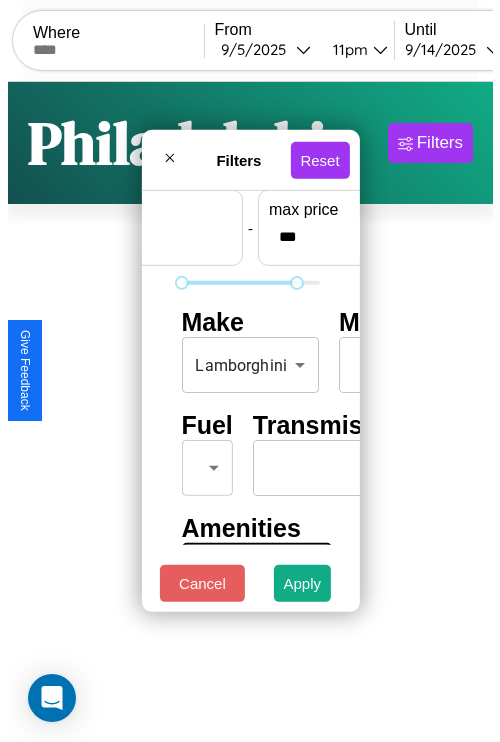 scroll, scrollTop: 59, scrollLeft: 124, axis: both 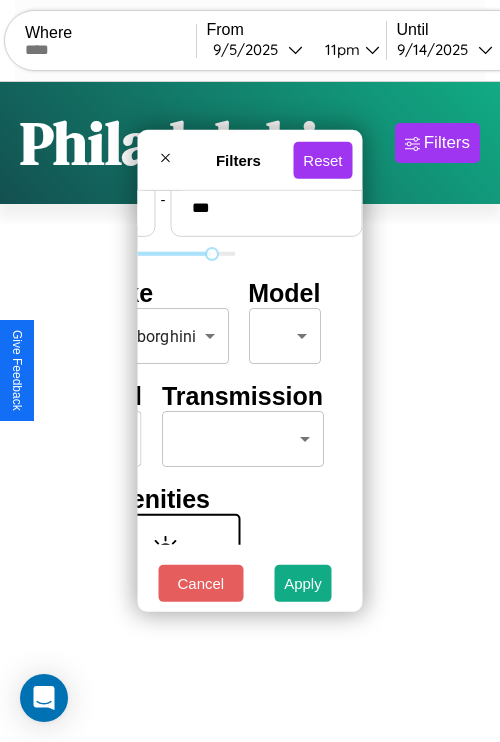 type on "***" 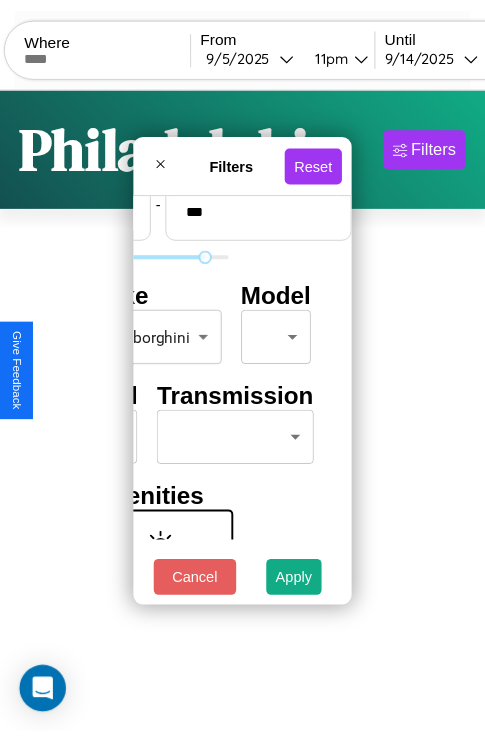 scroll, scrollTop: 59, scrollLeft: 0, axis: vertical 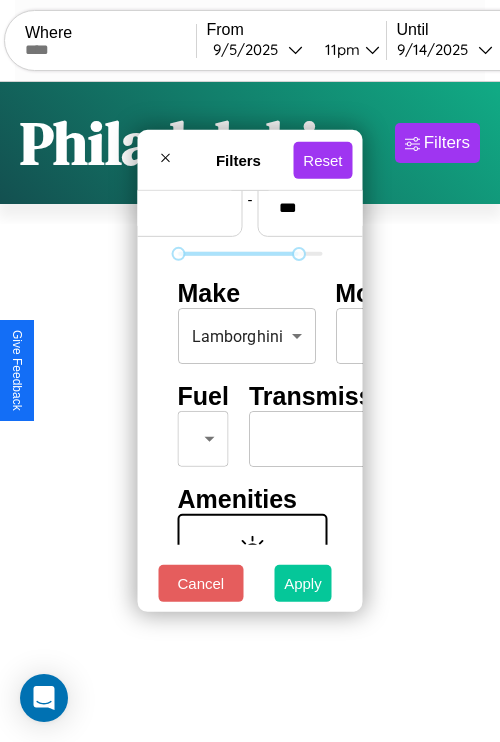 type on "*" 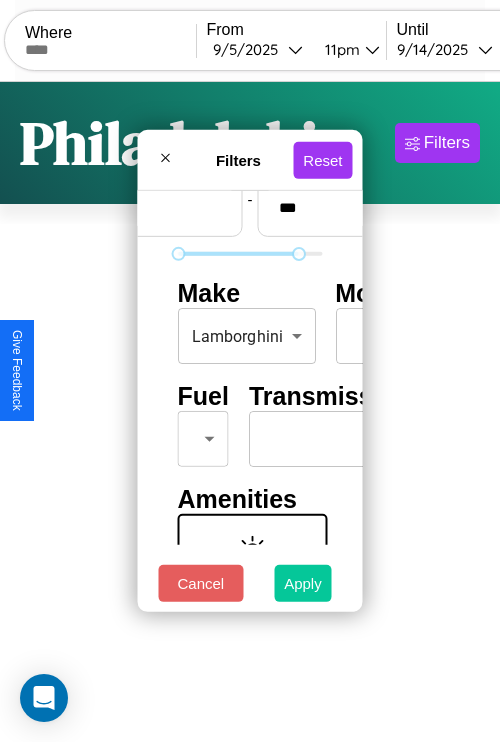 click on "Apply" at bounding box center [303, 583] 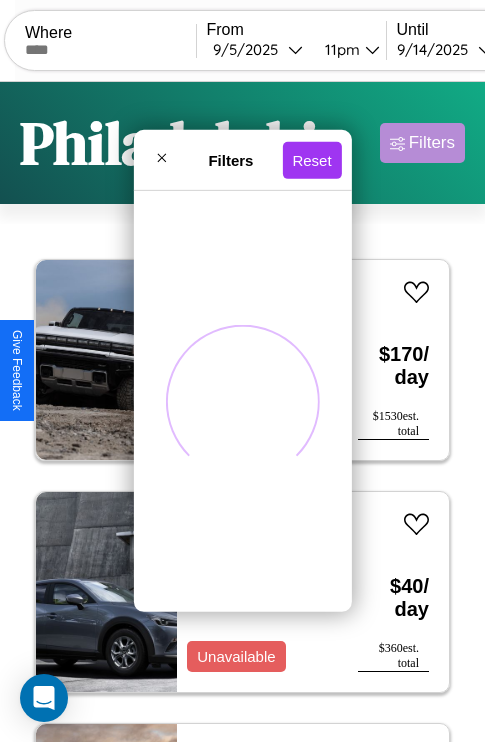 click on "Filters" at bounding box center [432, 143] 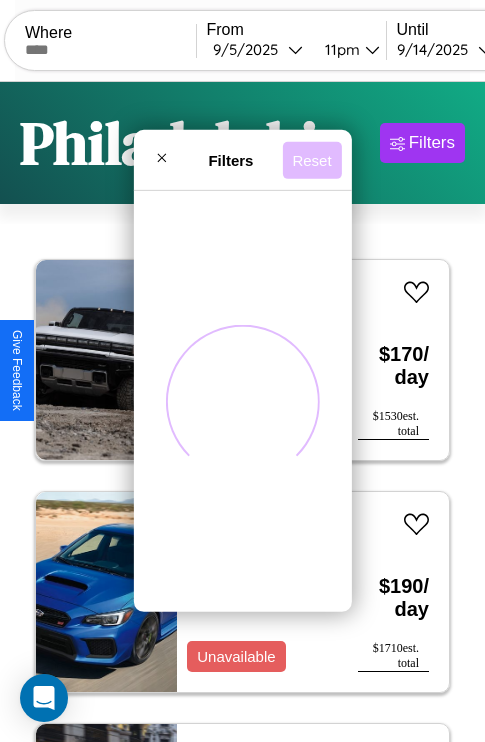 click on "Reset" at bounding box center [311, 159] 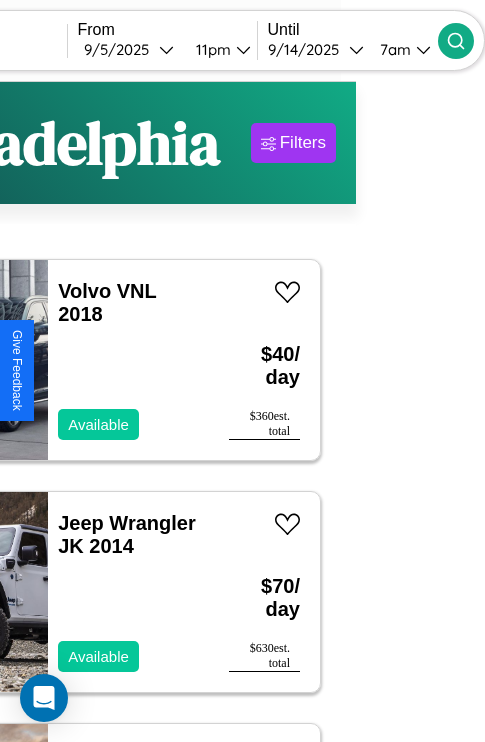 type on "**********" 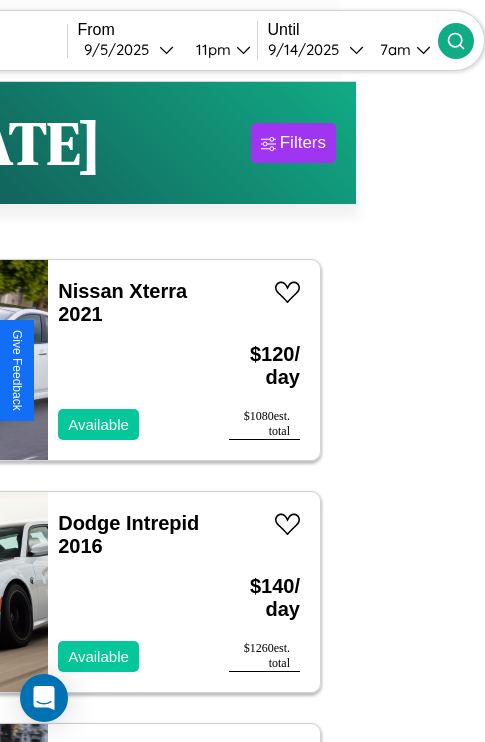 scroll, scrollTop: 95, scrollLeft: 35, axis: both 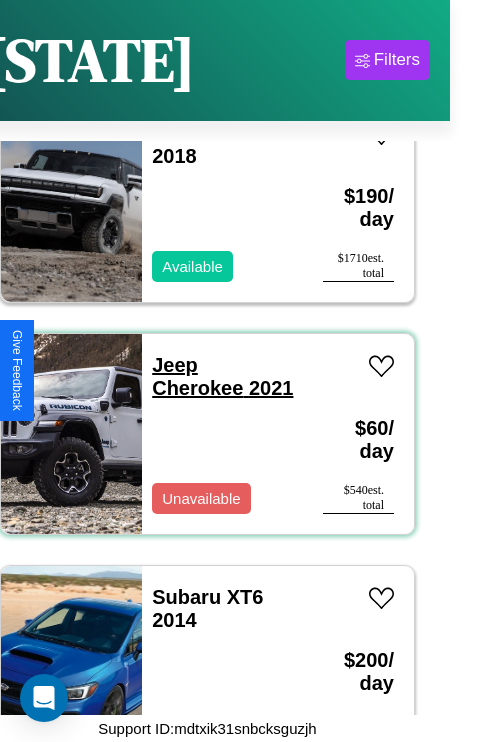 click on "Jeep   Cherokee   2021" at bounding box center (222, 376) 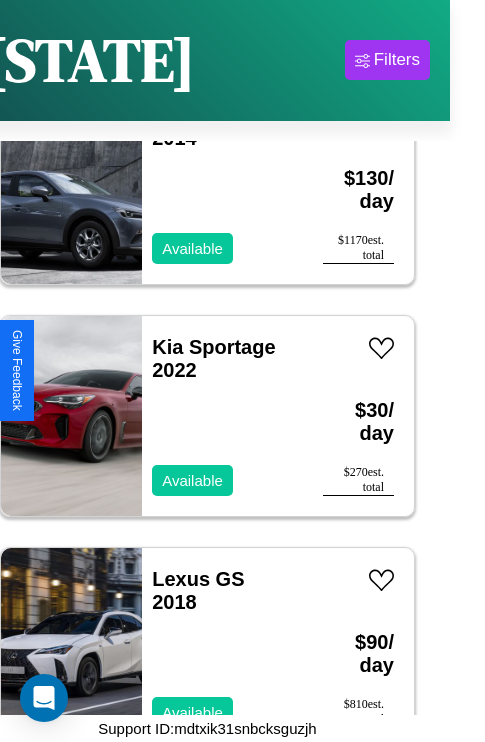 scroll, scrollTop: 1235, scrollLeft: 0, axis: vertical 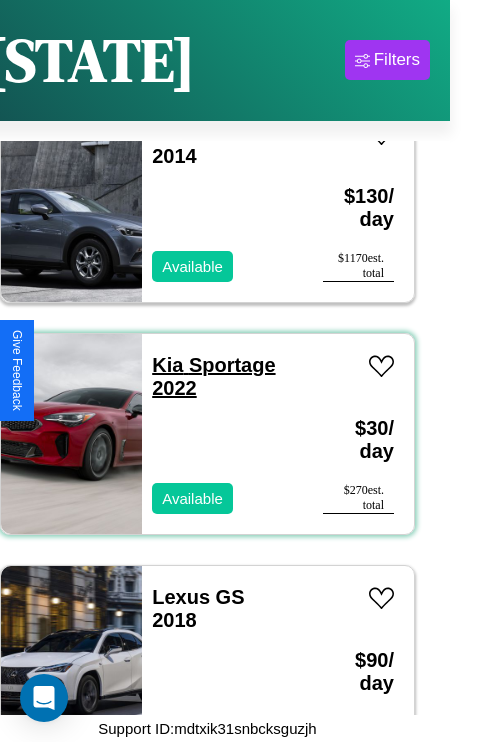 click on "Kia   Sportage   2022" at bounding box center (213, 376) 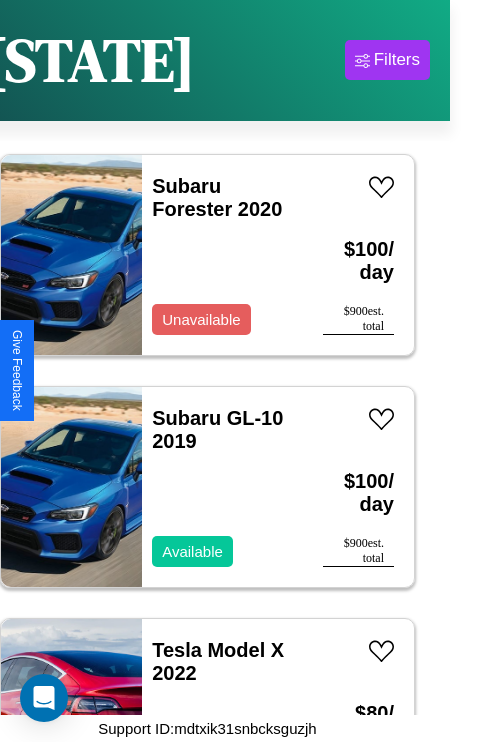 scroll, scrollTop: 6571, scrollLeft: 0, axis: vertical 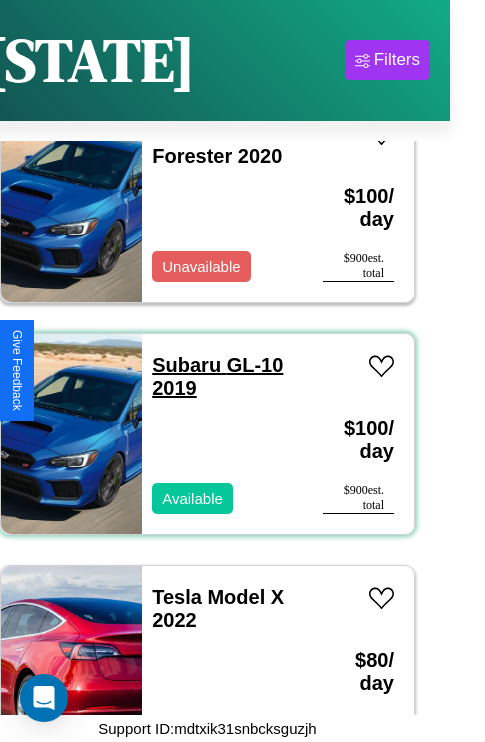 click on "Subaru   GL-10   2019" at bounding box center (217, 376) 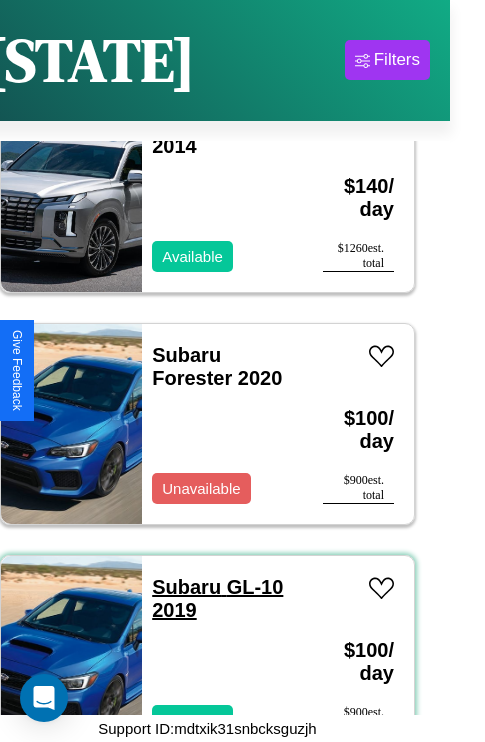 scroll, scrollTop: 6339, scrollLeft: 0, axis: vertical 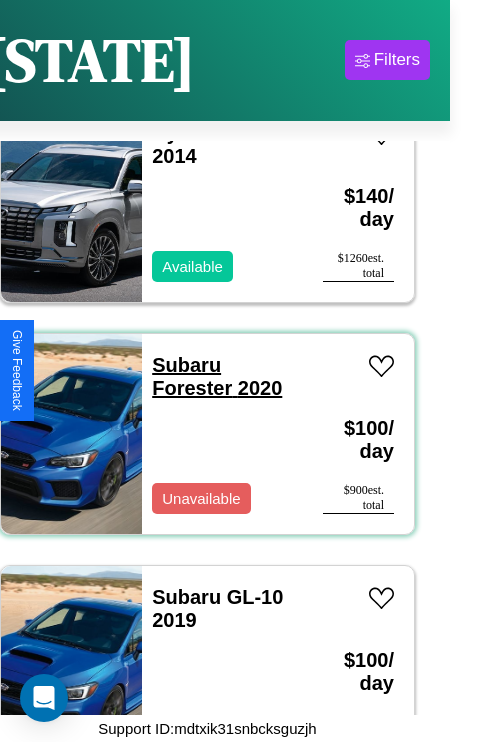 click on "Subaru   Forester   2020" at bounding box center [217, 376] 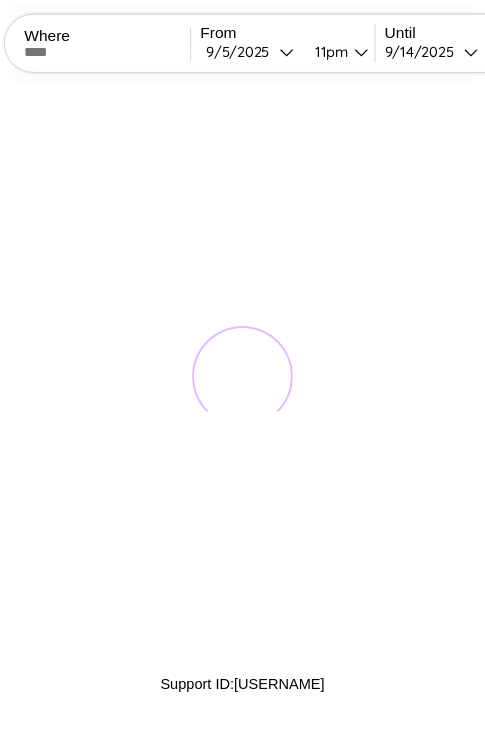 scroll, scrollTop: 0, scrollLeft: 0, axis: both 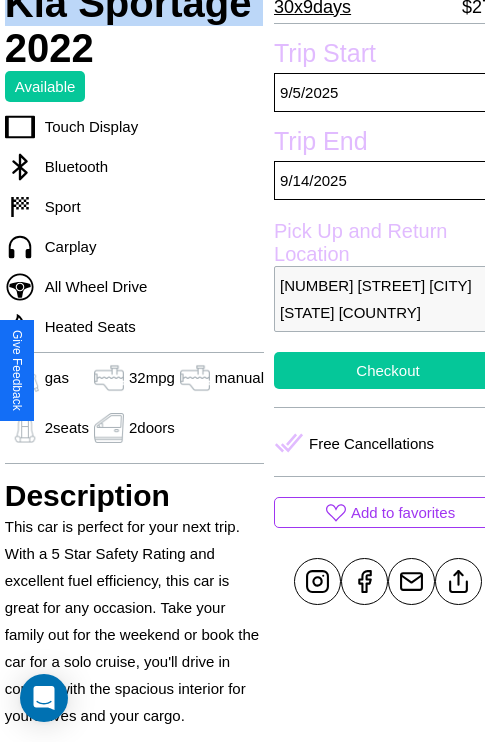 click on "Checkout" at bounding box center [388, 370] 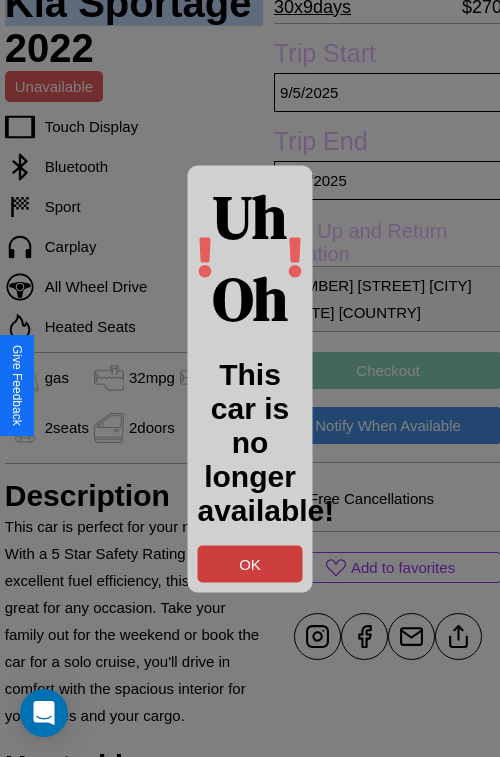 click on "OK" at bounding box center [250, 563] 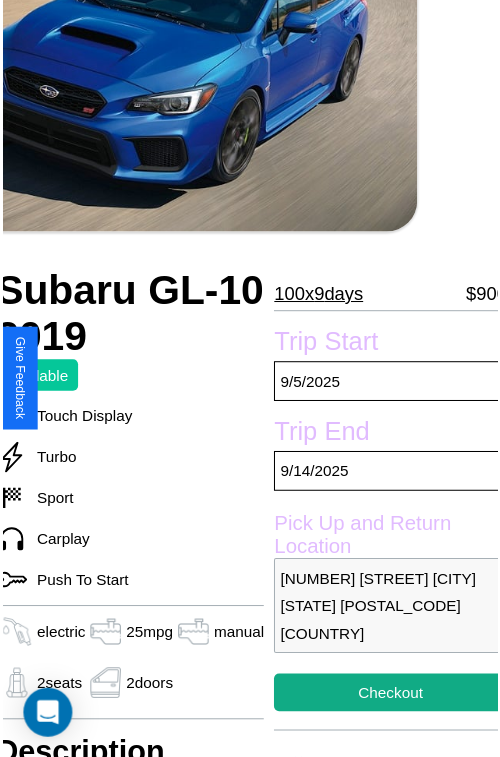 scroll, scrollTop: 203, scrollLeft: 80, axis: both 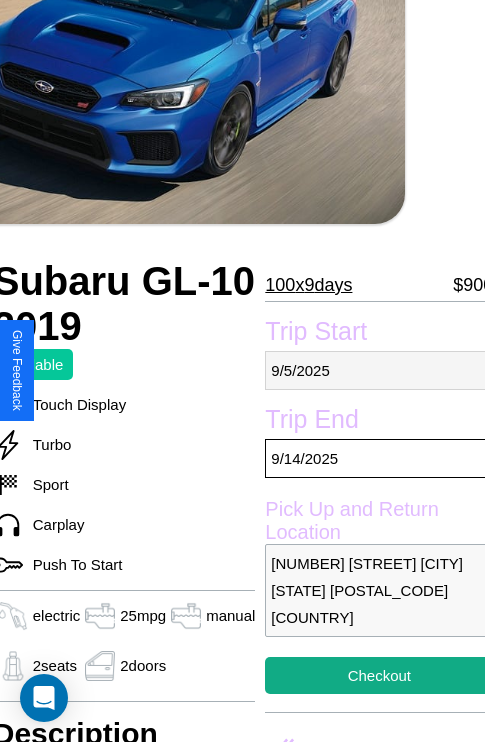 click on "[MONTH] / [DAY] / [YEAR]" at bounding box center (379, 370) 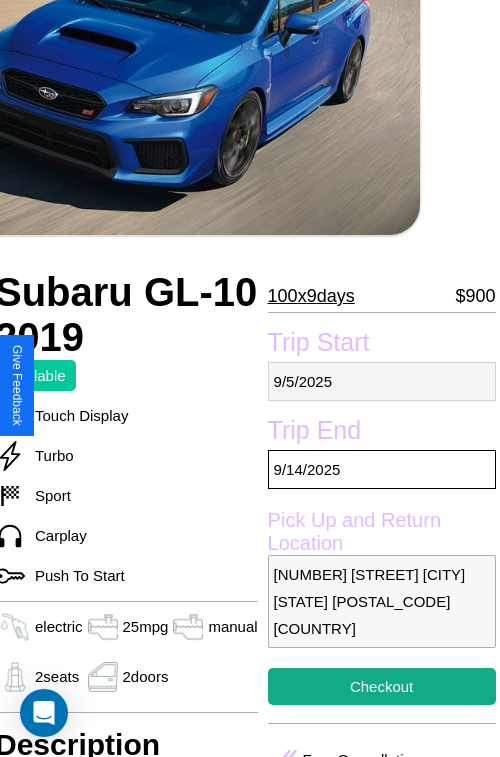 select on "*" 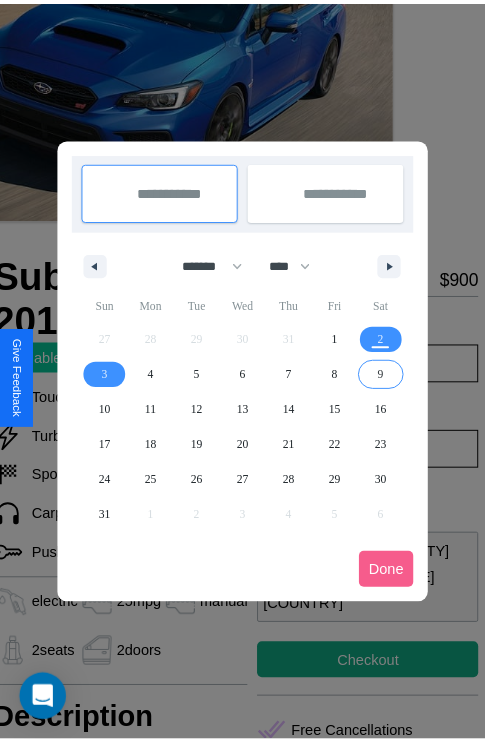 scroll, scrollTop: 0, scrollLeft: 80, axis: horizontal 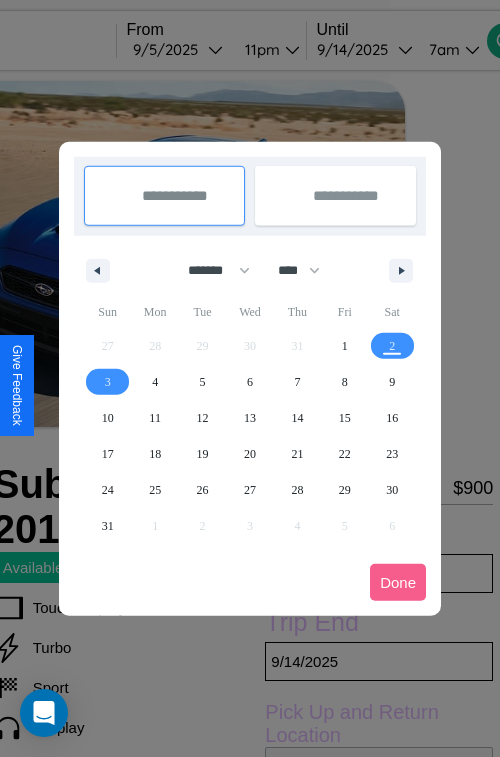 click at bounding box center (250, 378) 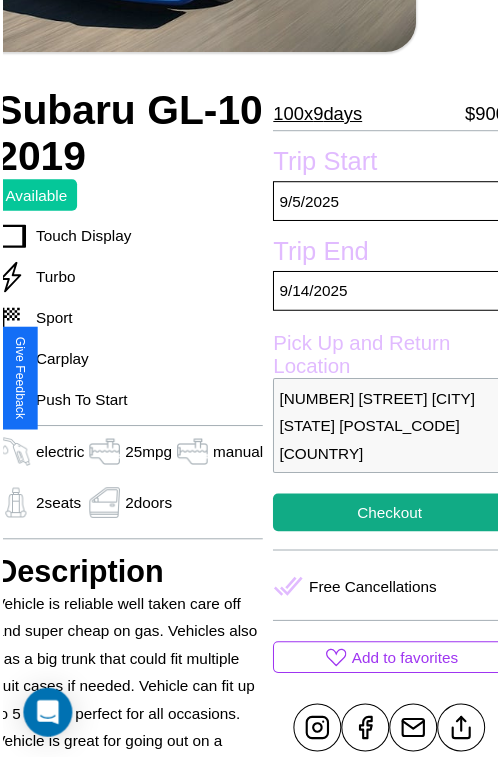 scroll, scrollTop: 623, scrollLeft: 80, axis: both 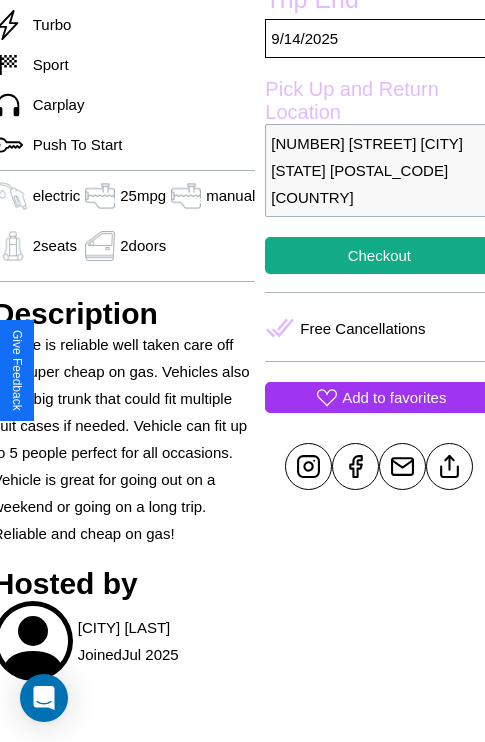 click on "Add to favorites" at bounding box center (394, 397) 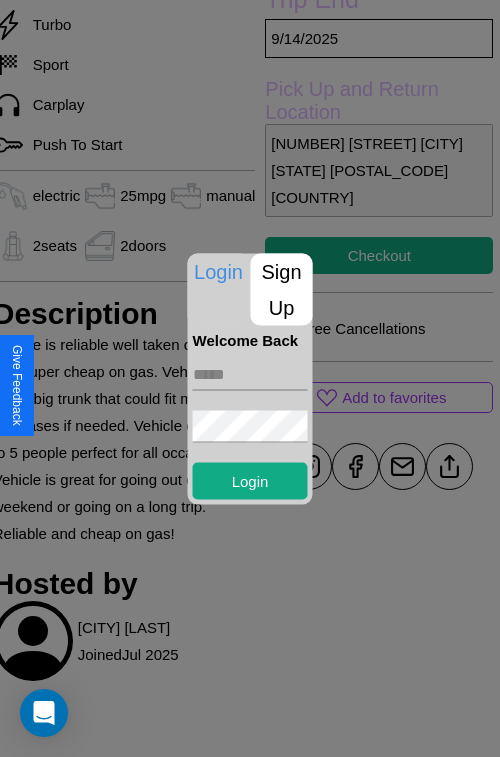 click at bounding box center [250, 374] 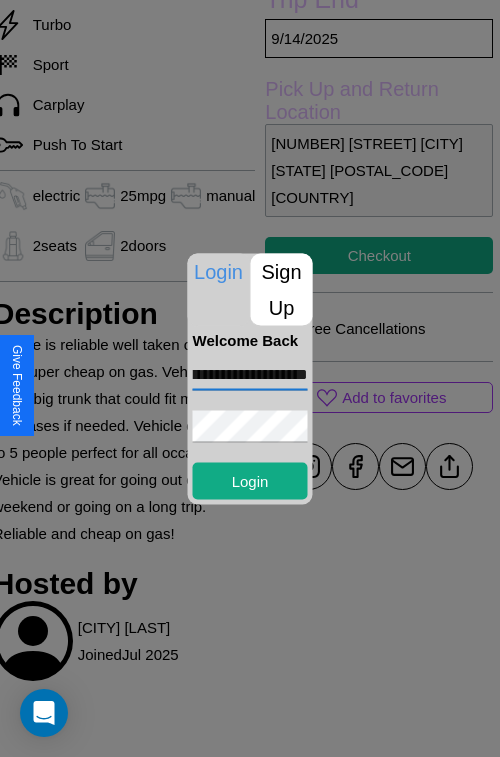 scroll, scrollTop: 0, scrollLeft: 64, axis: horizontal 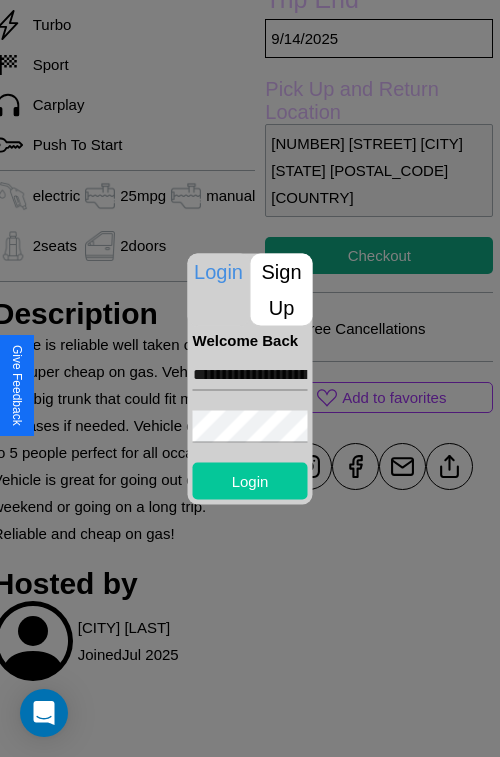 click on "Login" at bounding box center (250, 480) 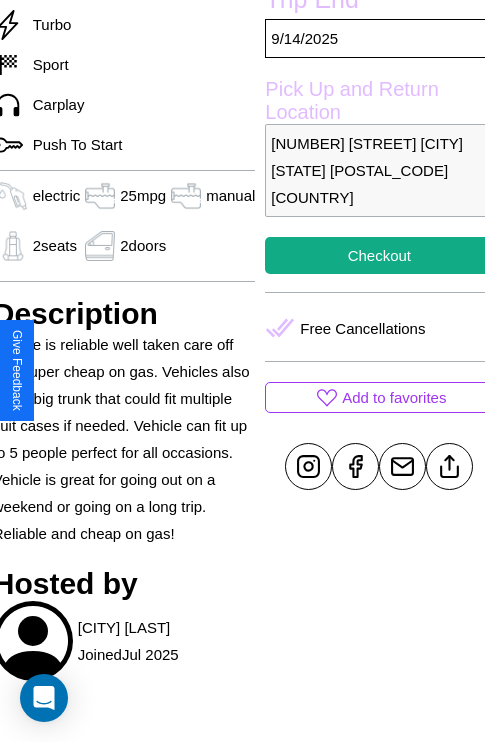 scroll, scrollTop: 623, scrollLeft: 80, axis: both 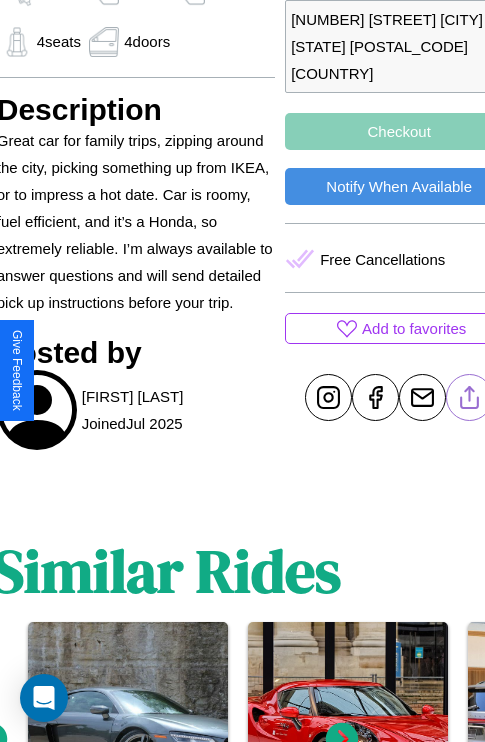 click 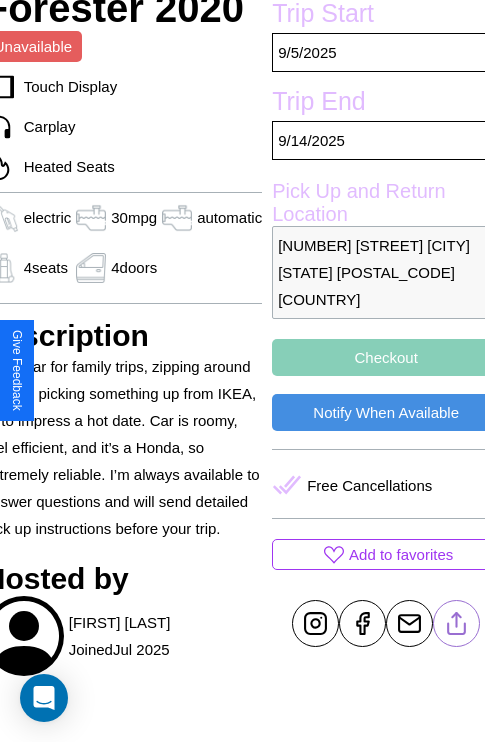 scroll, scrollTop: 481, scrollLeft: 96, axis: both 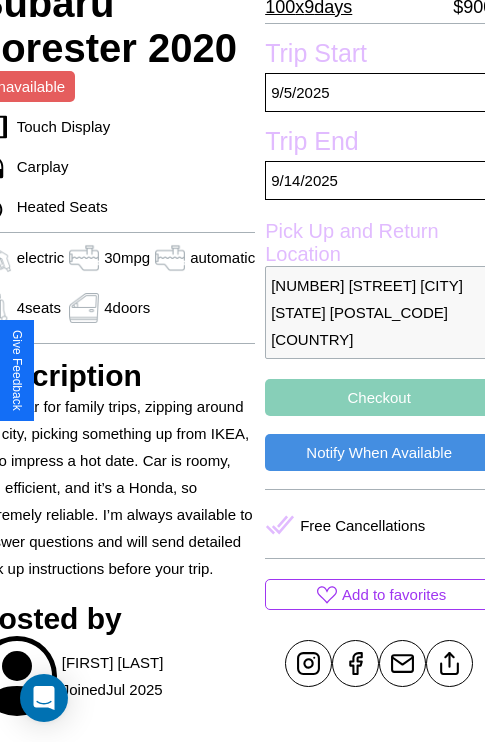 click on "Checkout" at bounding box center [379, 397] 